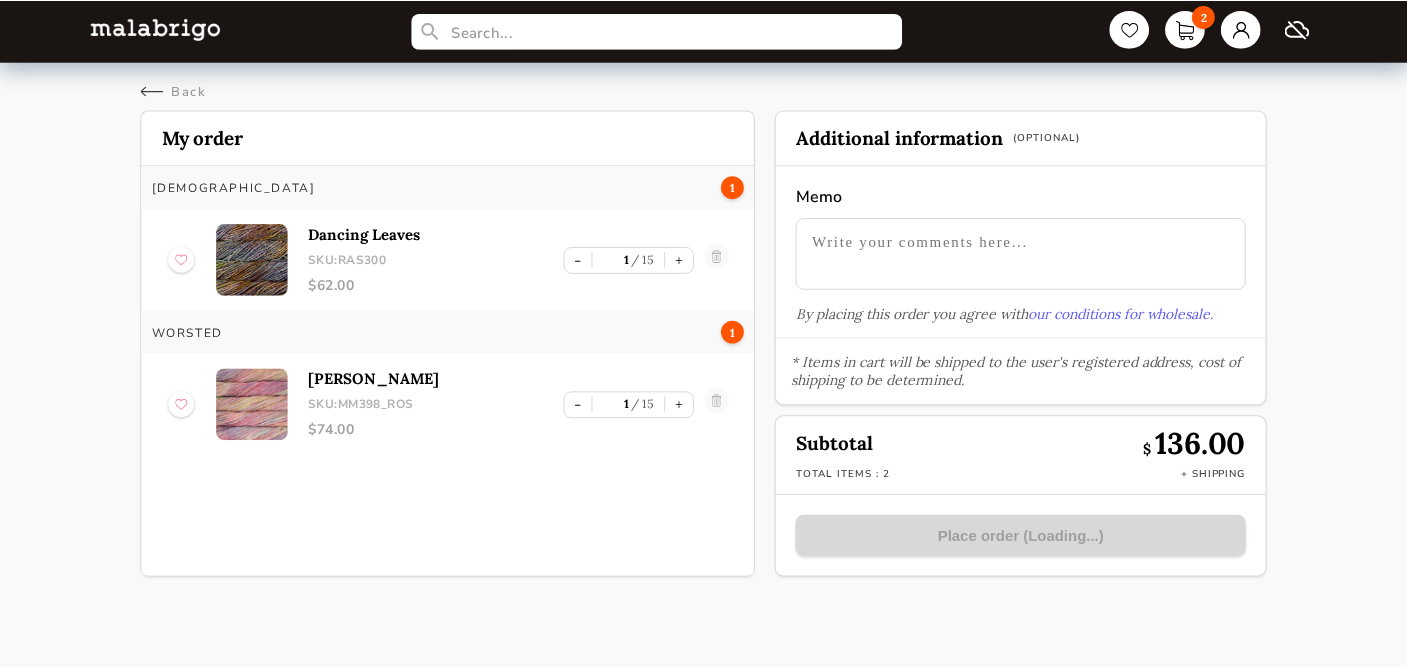 scroll, scrollTop: 0, scrollLeft: 0, axis: both 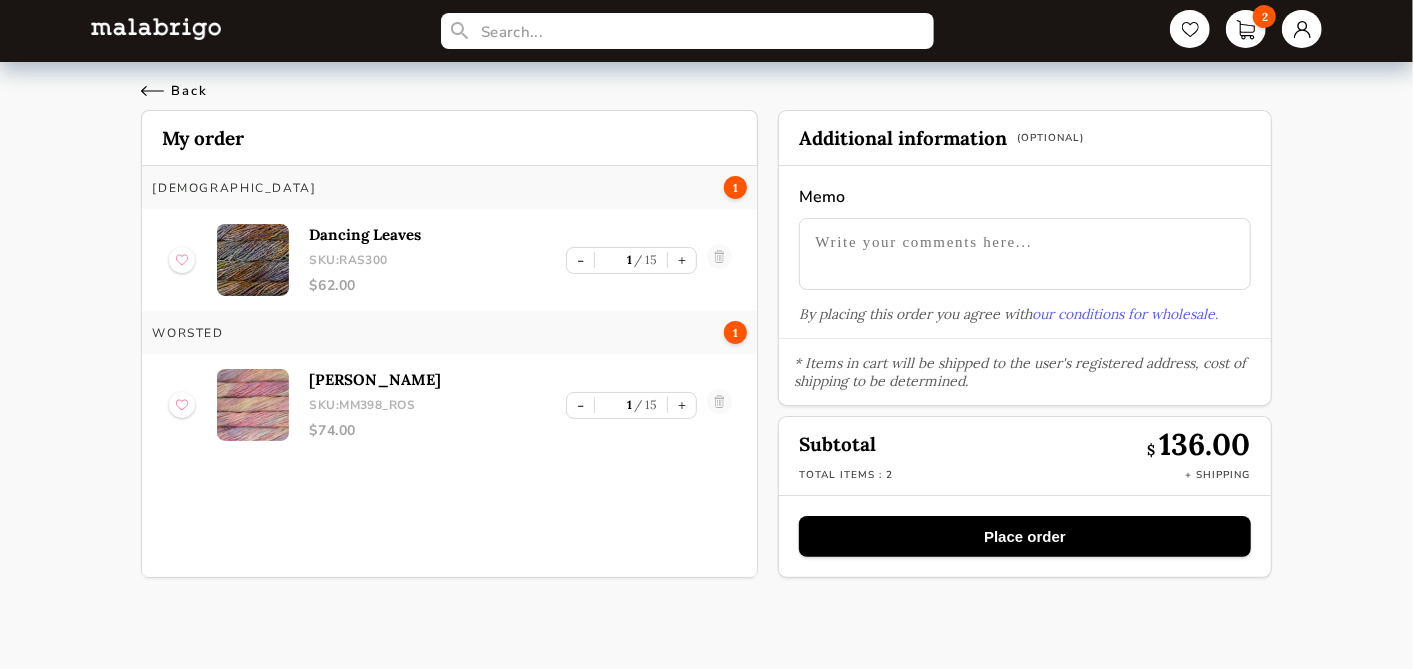 click on "Back" at bounding box center [174, 91] 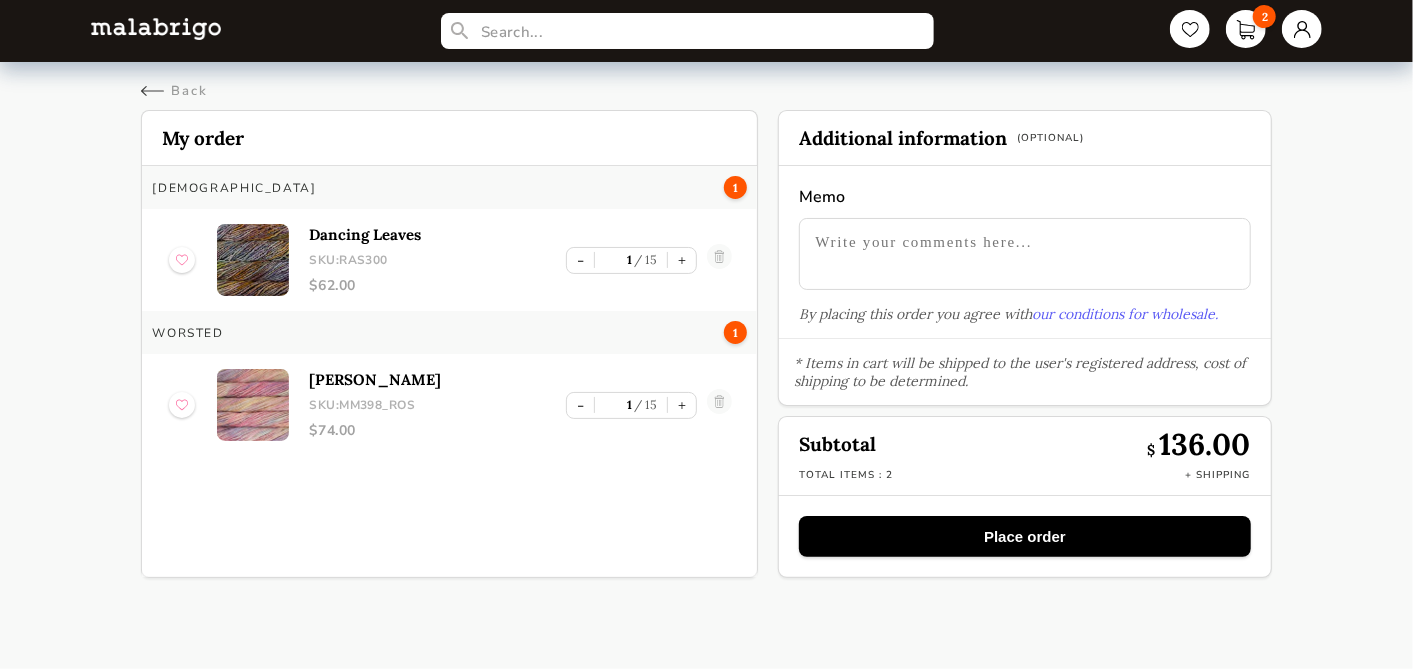 click at bounding box center (156, 28) 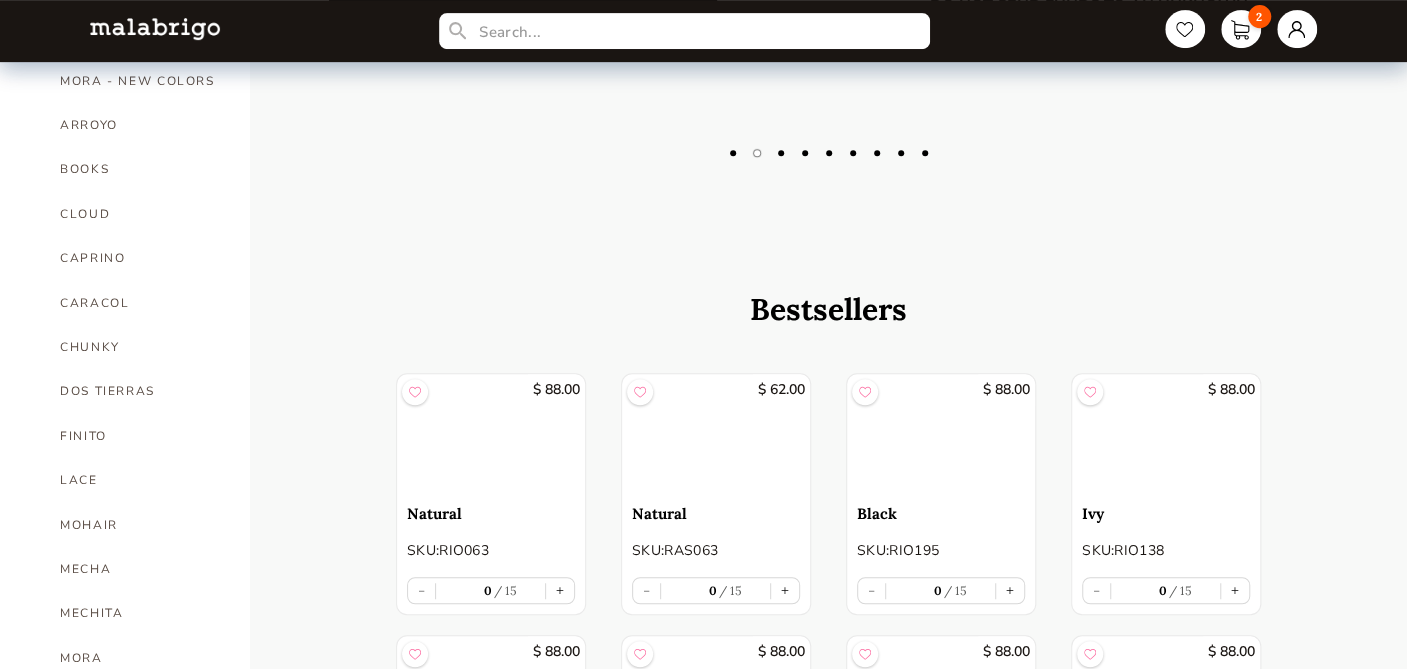 scroll, scrollTop: 555, scrollLeft: 0, axis: vertical 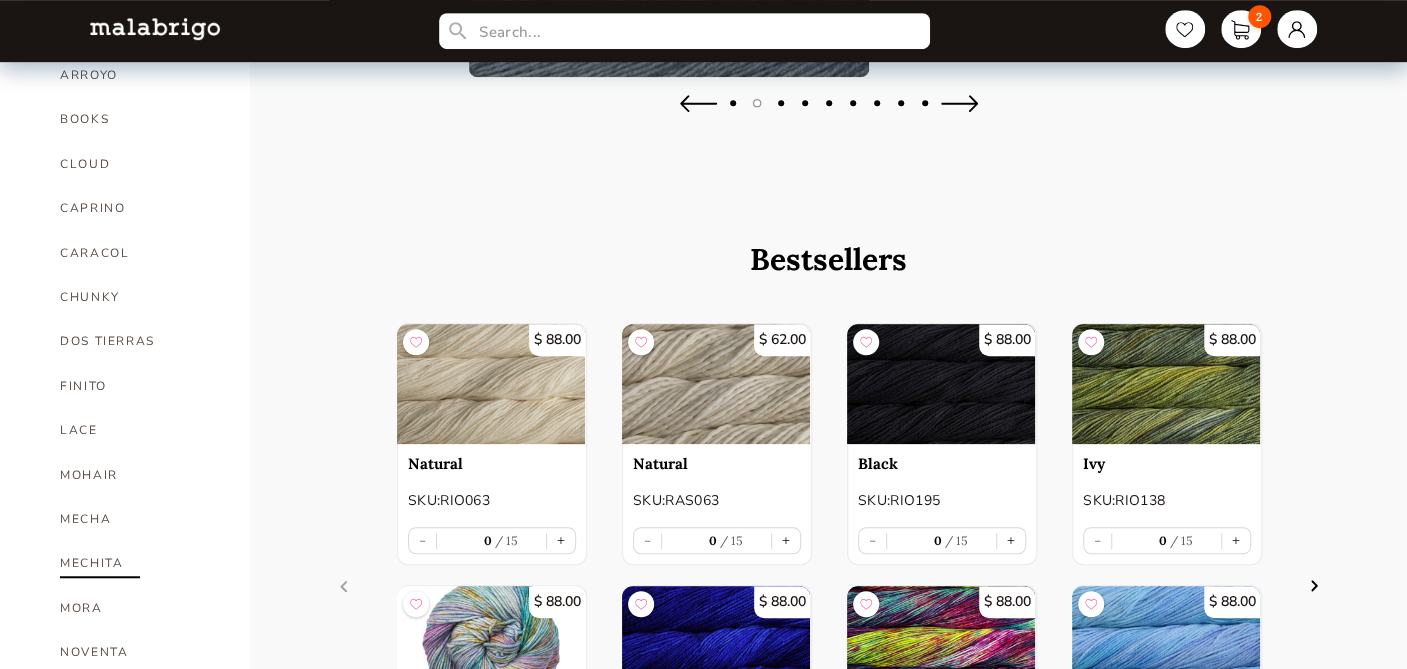 click on "MECHITA" at bounding box center [140, 563] 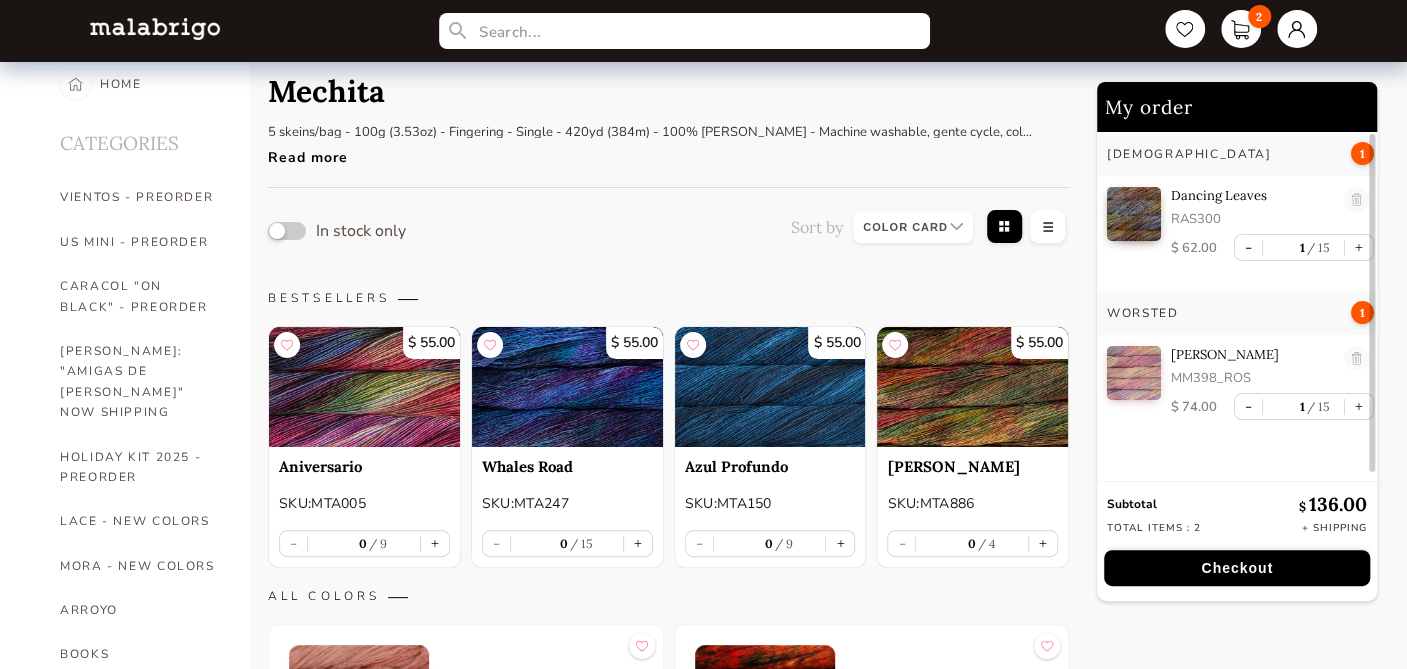 scroll, scrollTop: 0, scrollLeft: 0, axis: both 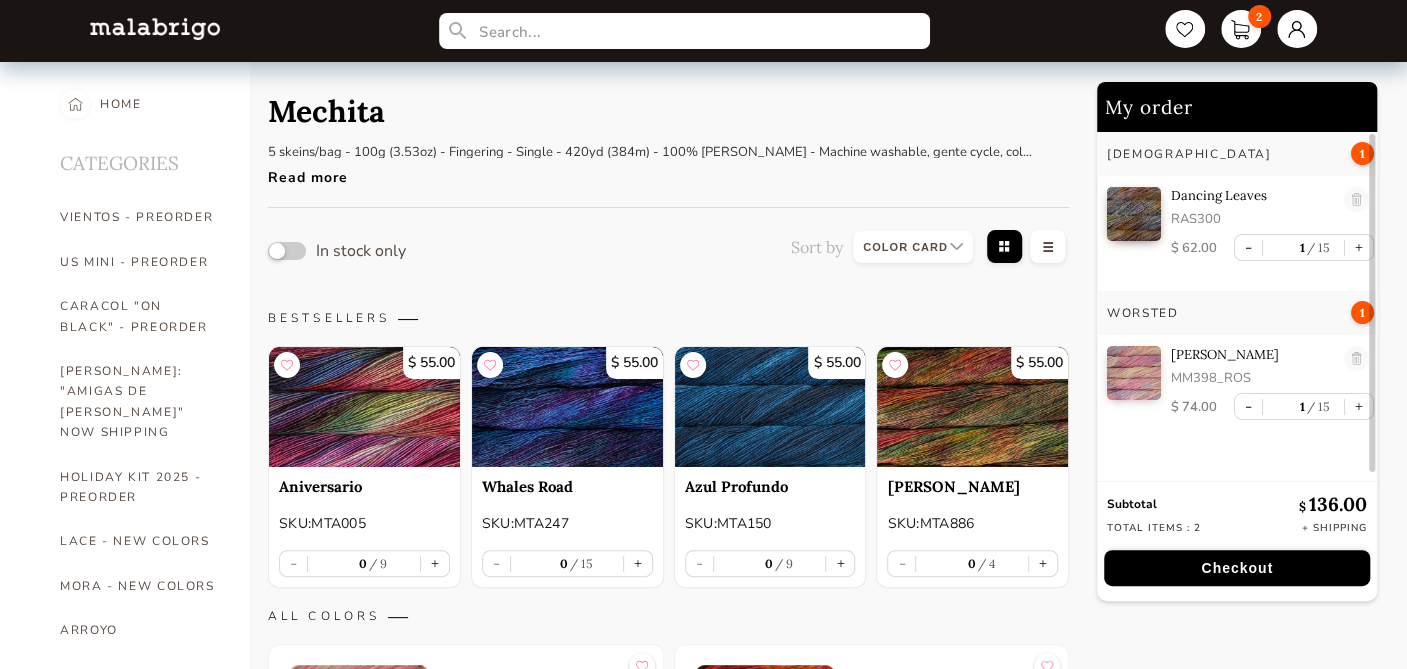 click on "Read more" at bounding box center [653, 172] 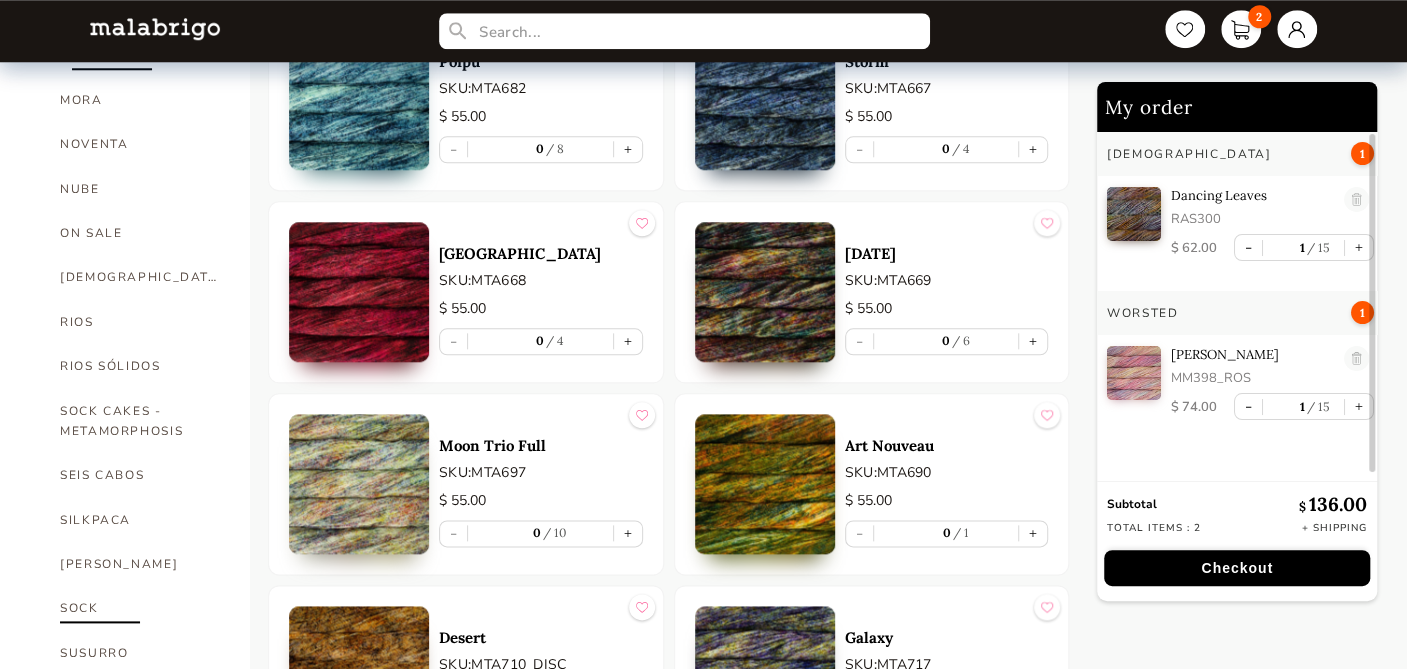 scroll, scrollTop: 1111, scrollLeft: 0, axis: vertical 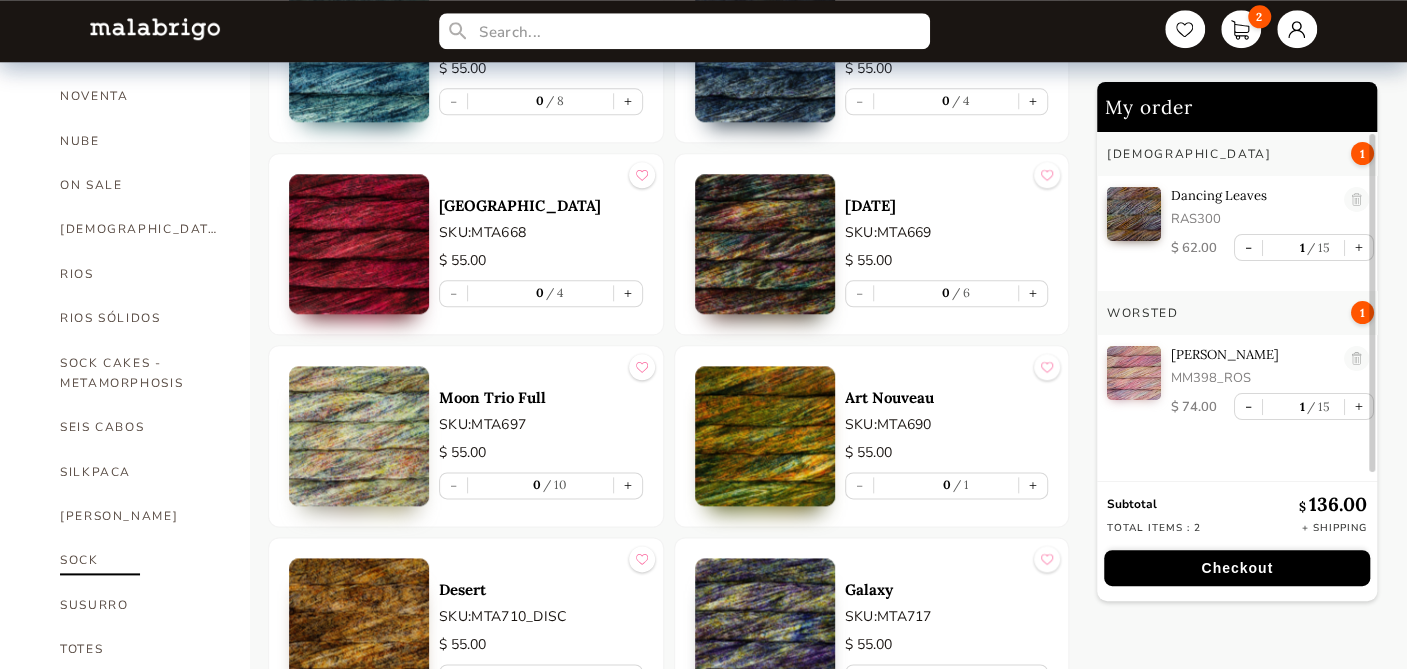 click on "SOCK" at bounding box center [140, 560] 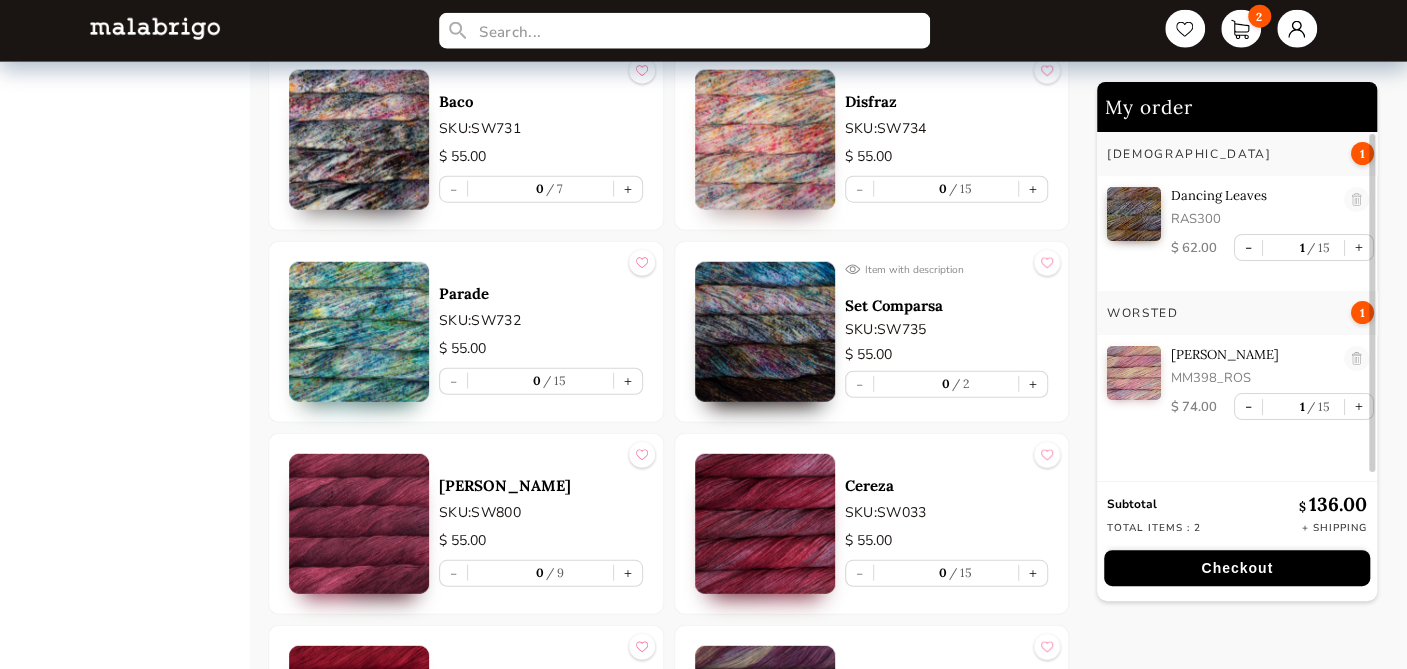 scroll, scrollTop: 2777, scrollLeft: 0, axis: vertical 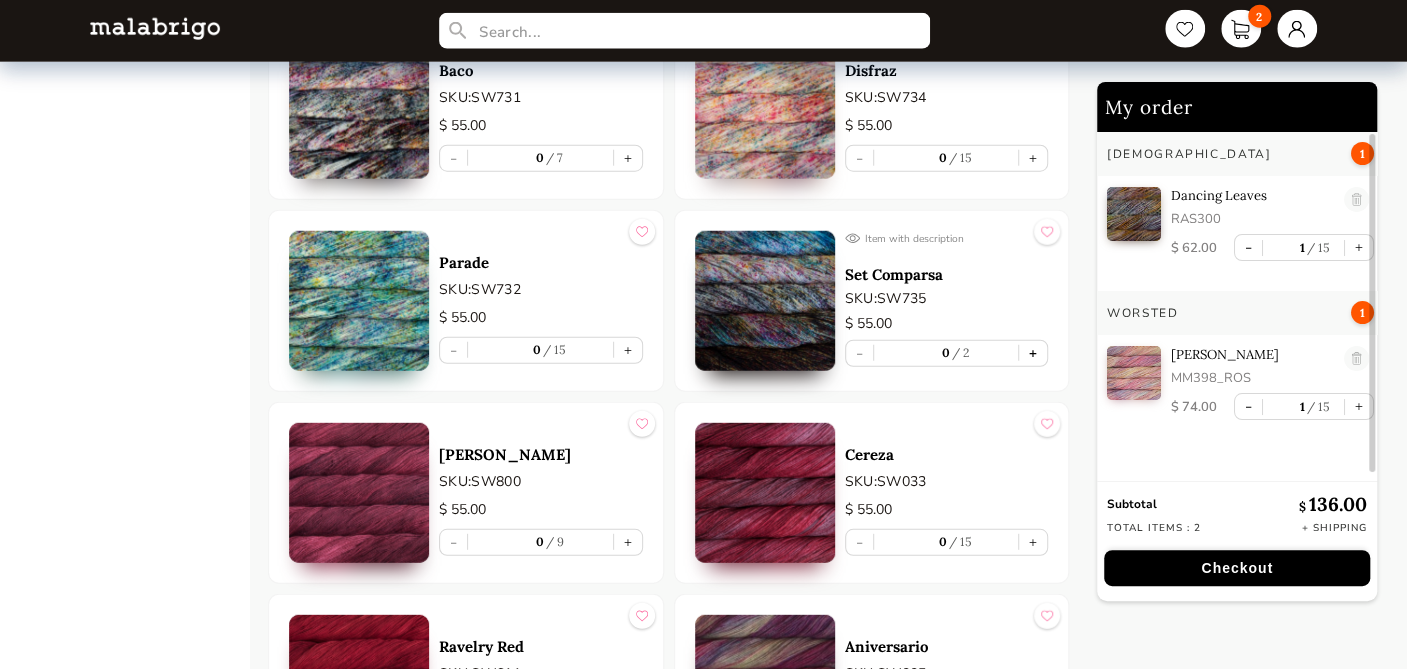 click on "+" at bounding box center (1033, 353) 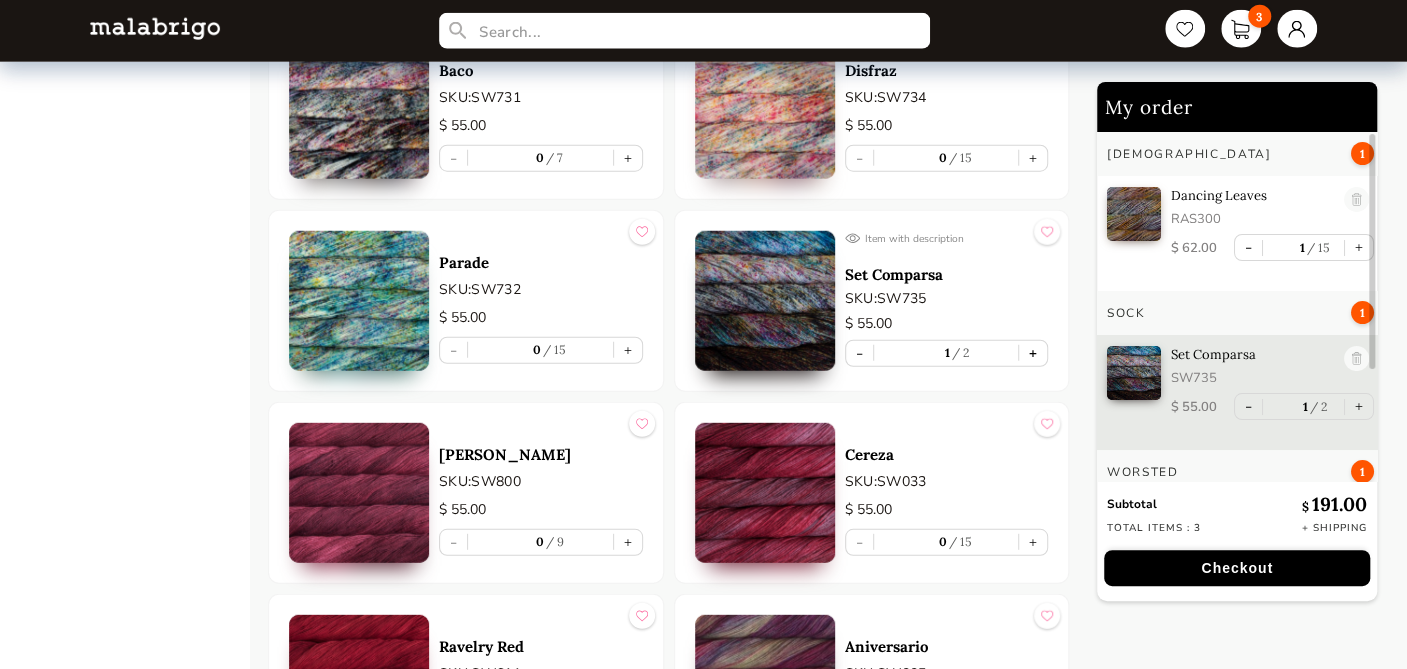 click on "+" at bounding box center [1033, 353] 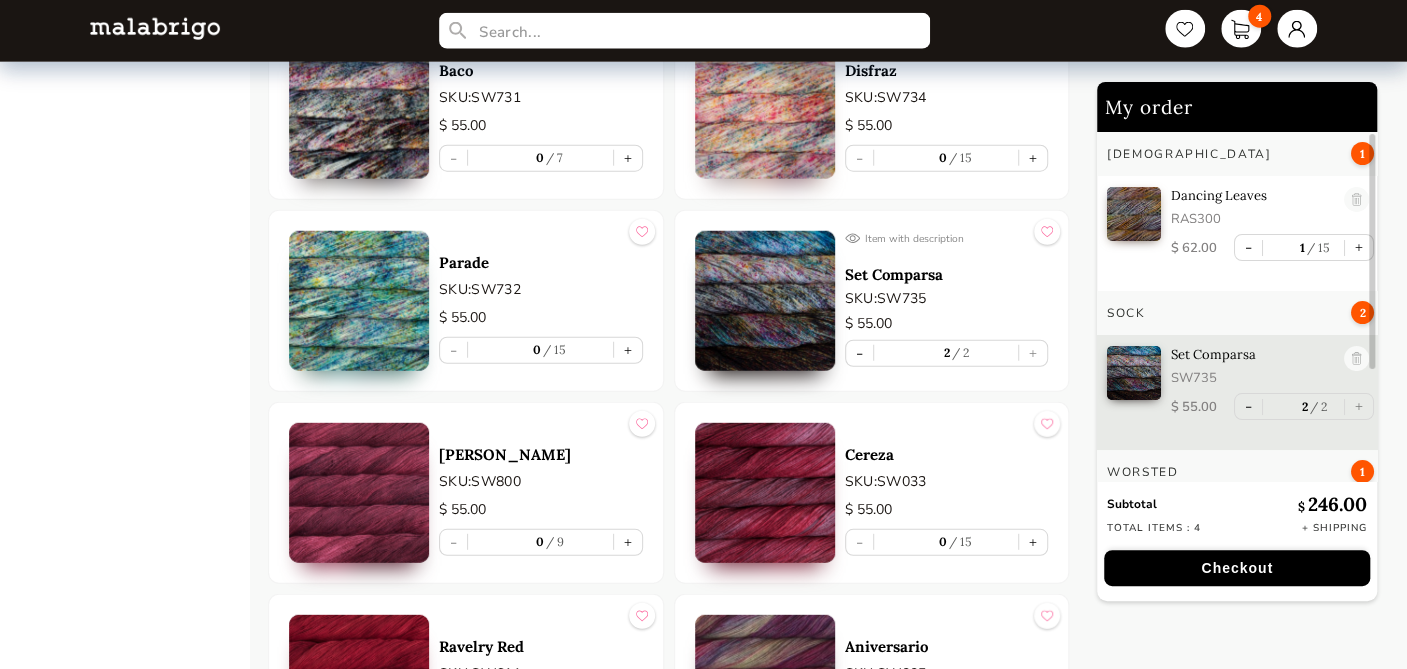 click on "Set Comparsa" at bounding box center [947, 274] 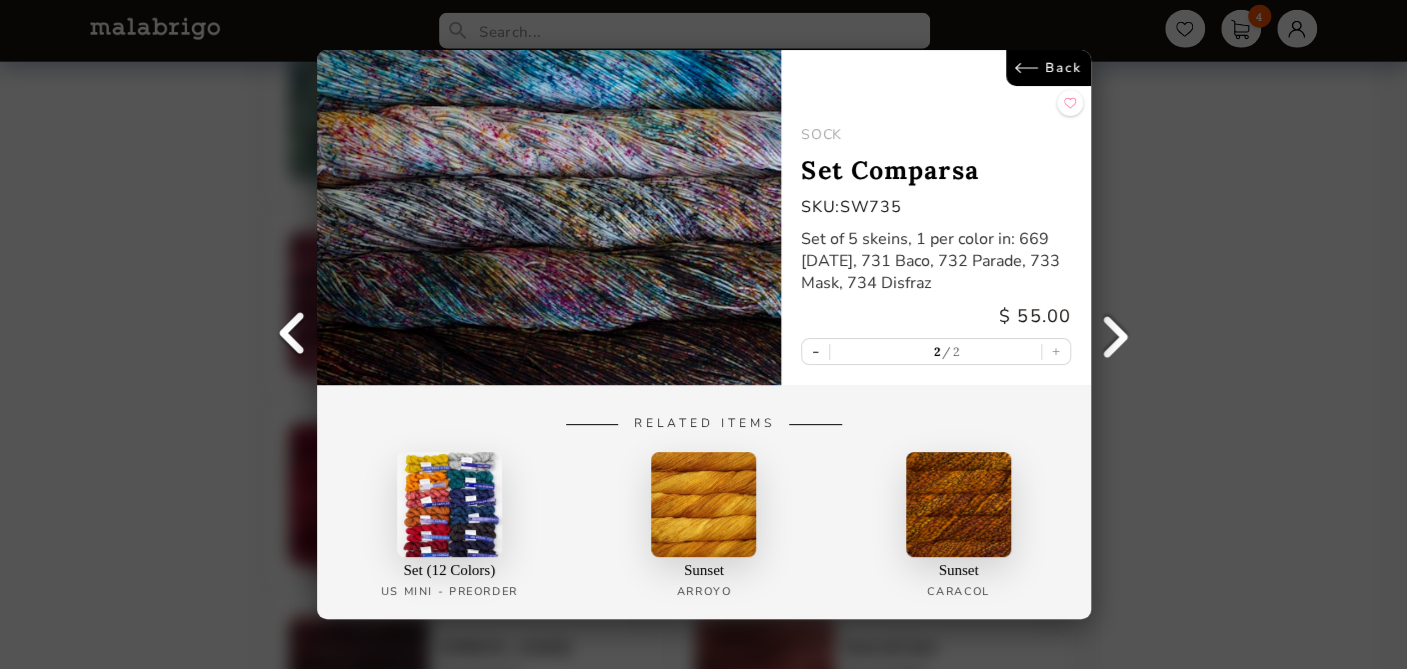 scroll, scrollTop: 3000, scrollLeft: 0, axis: vertical 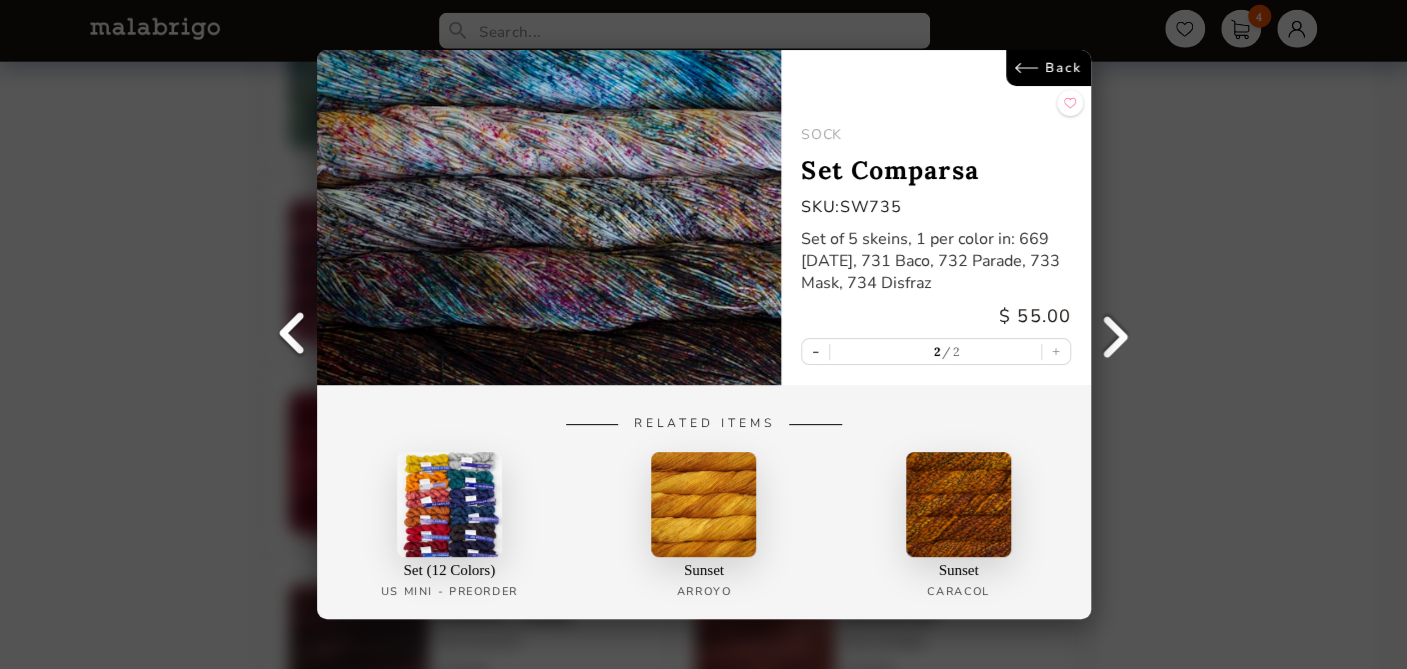 click on "Back SOCK Set Comparsa SKU:  SW735 Set of 5 skeins, 1 per color in: 669 [DATE], 731 Baco, 732 Parade, 733 Mask, 734 Disfraz
$   55.00 - 2 2 + Related Items Set (12 Colors) US MINI - PREORDER Sunset [PERSON_NAME] Sunset Caracol" at bounding box center [703, 334] 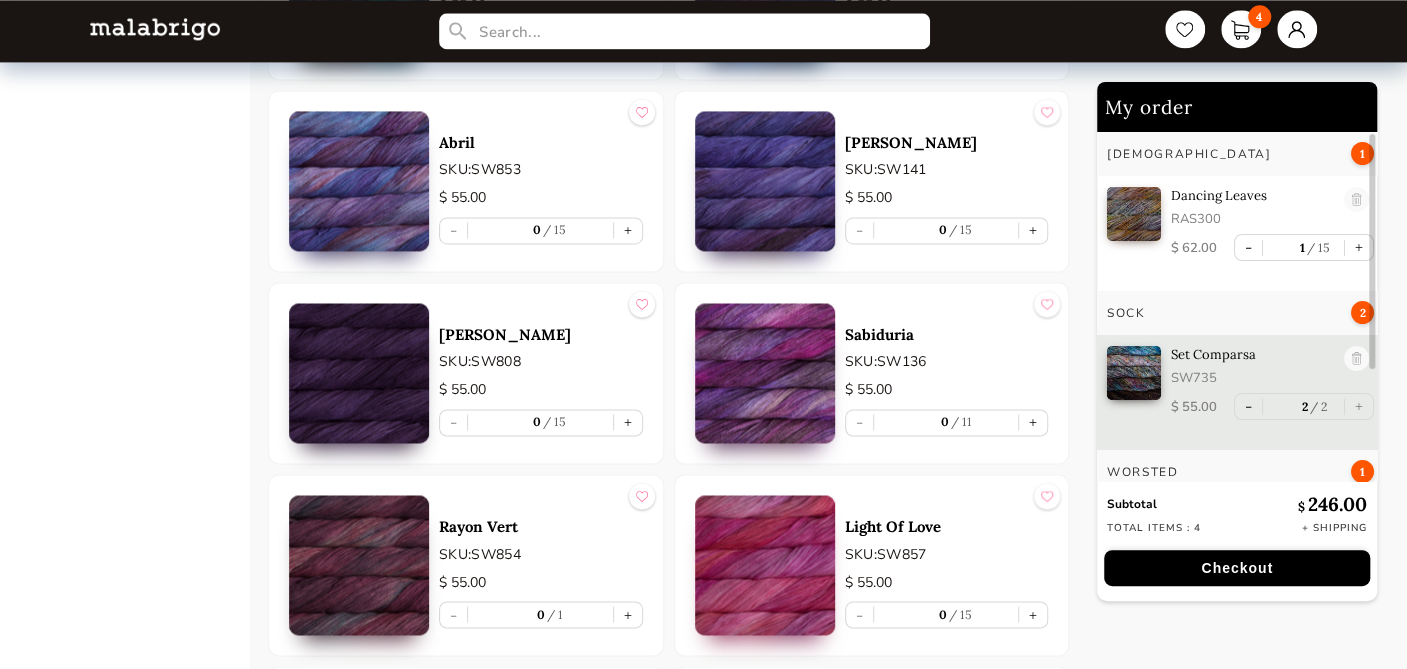 scroll, scrollTop: 5888, scrollLeft: 0, axis: vertical 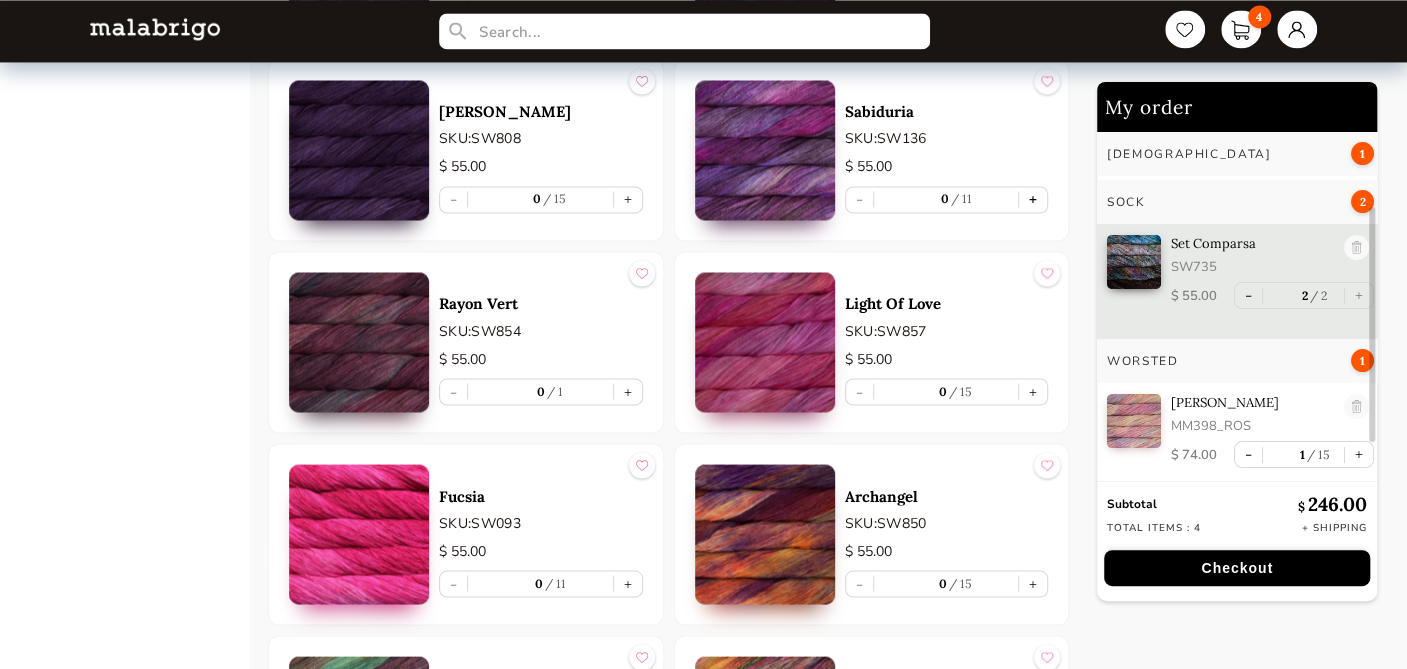click on "+" at bounding box center [1033, 199] 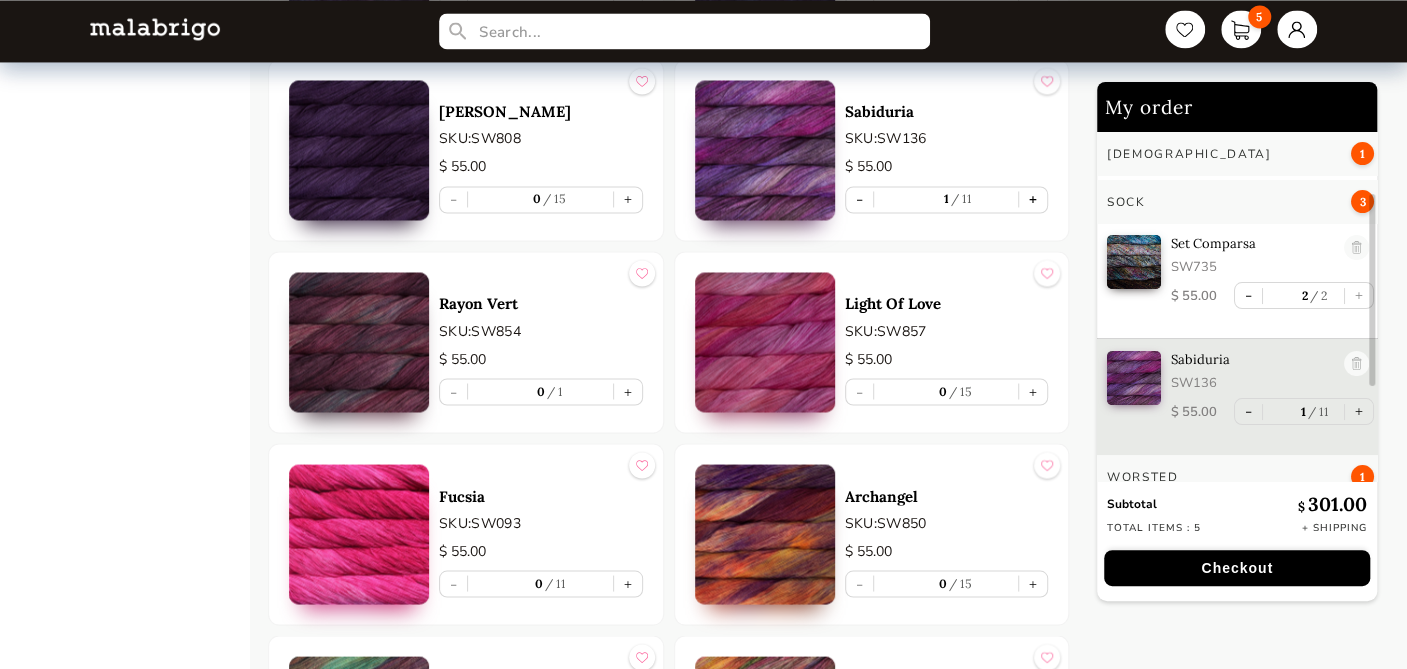 scroll, scrollTop: 63, scrollLeft: 0, axis: vertical 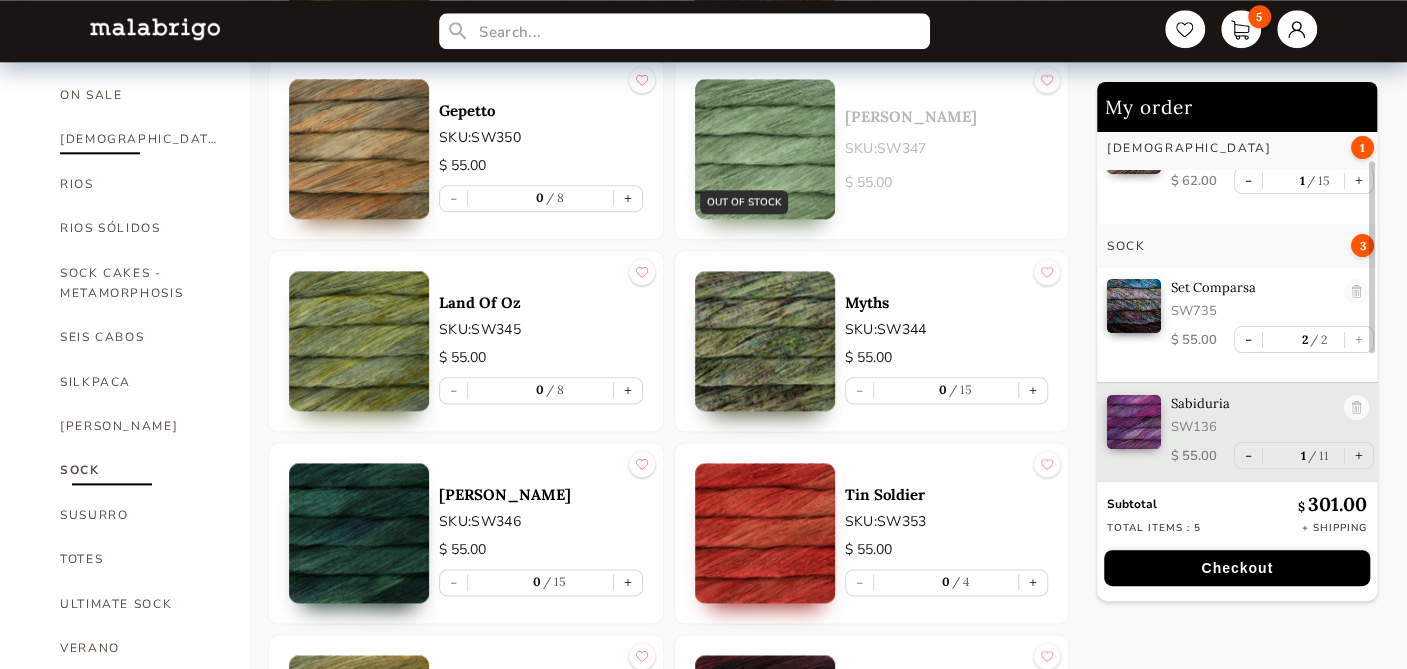 click on "[DEMOGRAPHIC_DATA]" at bounding box center (140, 139) 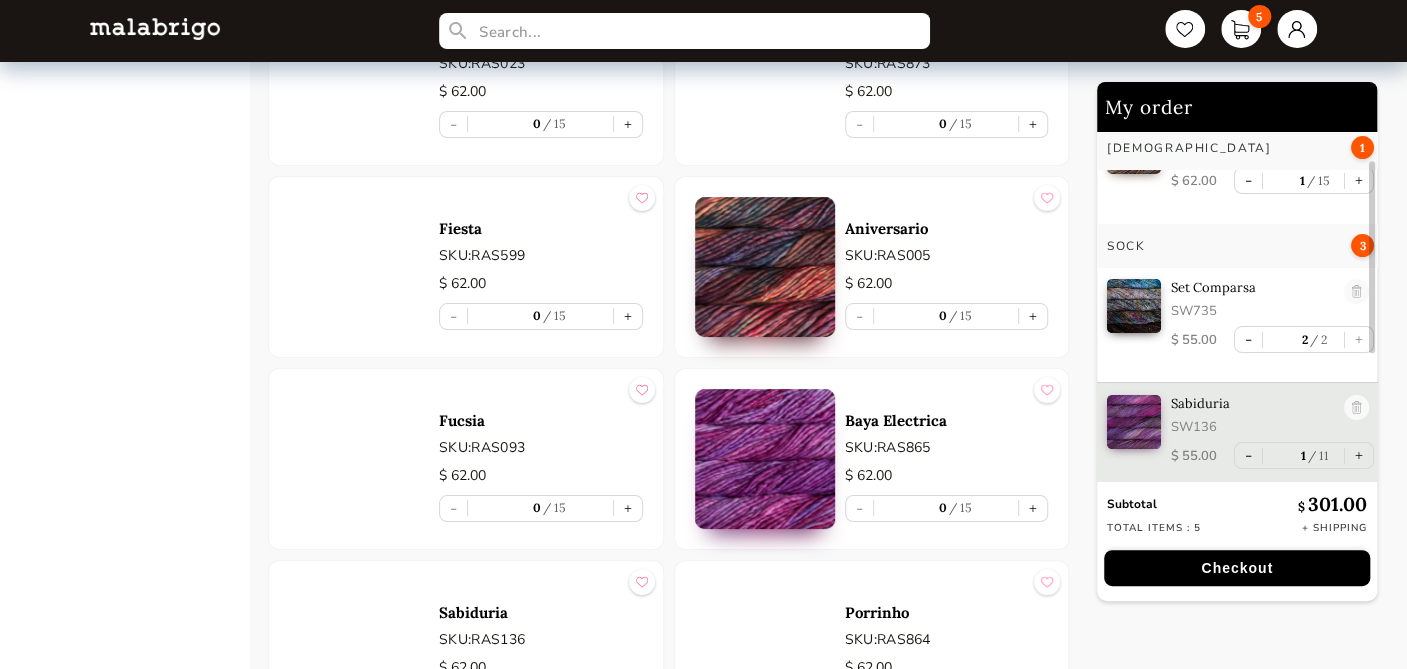 scroll, scrollTop: 4201, scrollLeft: 0, axis: vertical 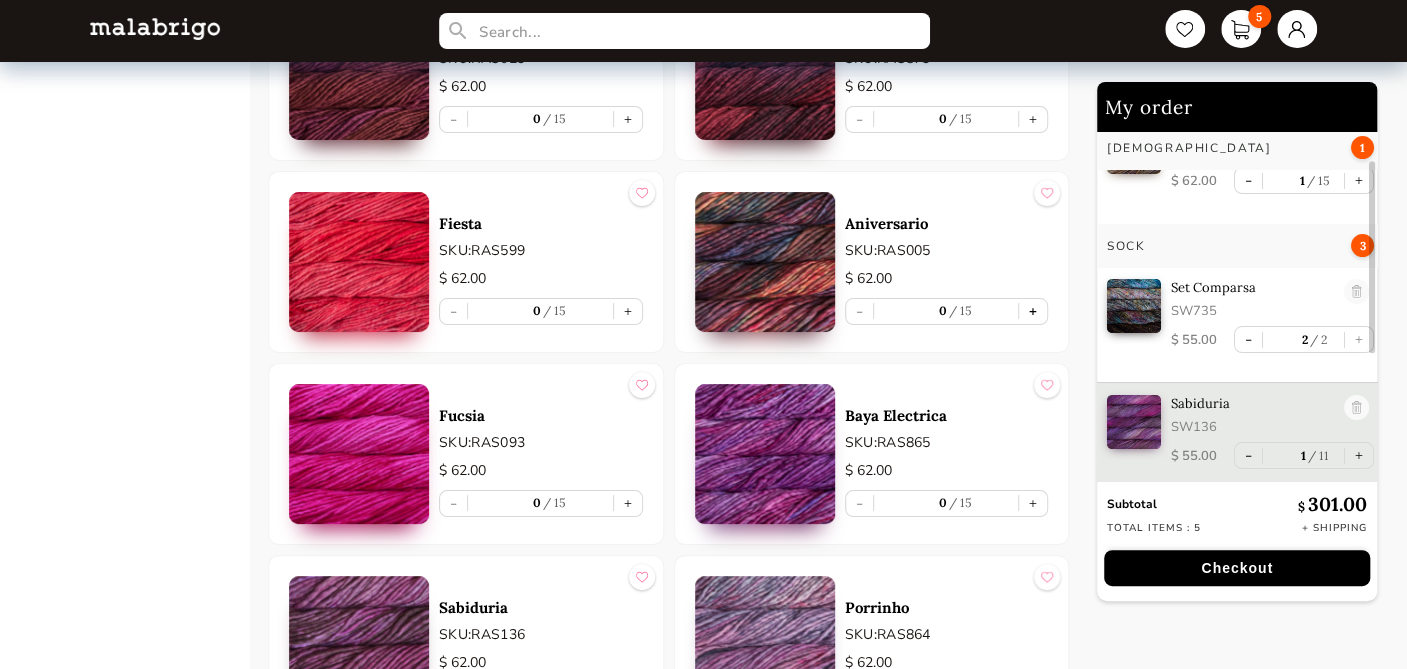 click on "+" at bounding box center [1033, 311] 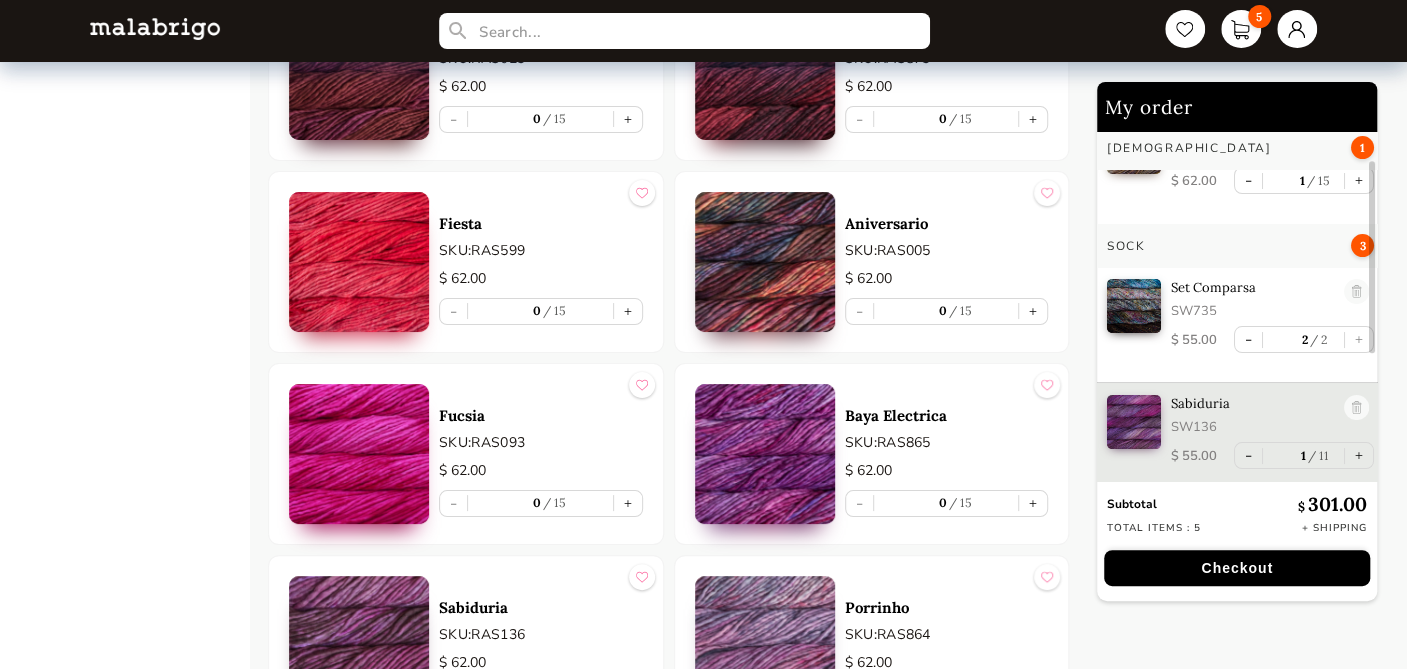 type on "2" 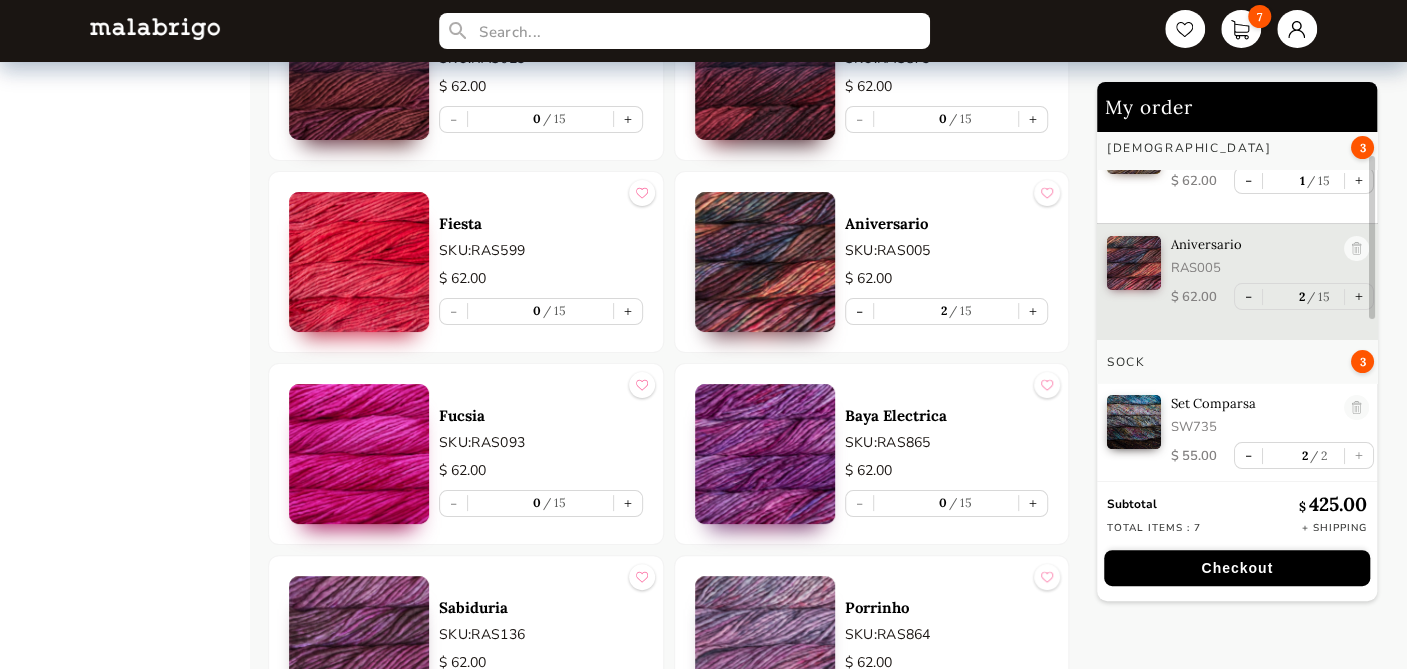 scroll, scrollTop: 6, scrollLeft: 0, axis: vertical 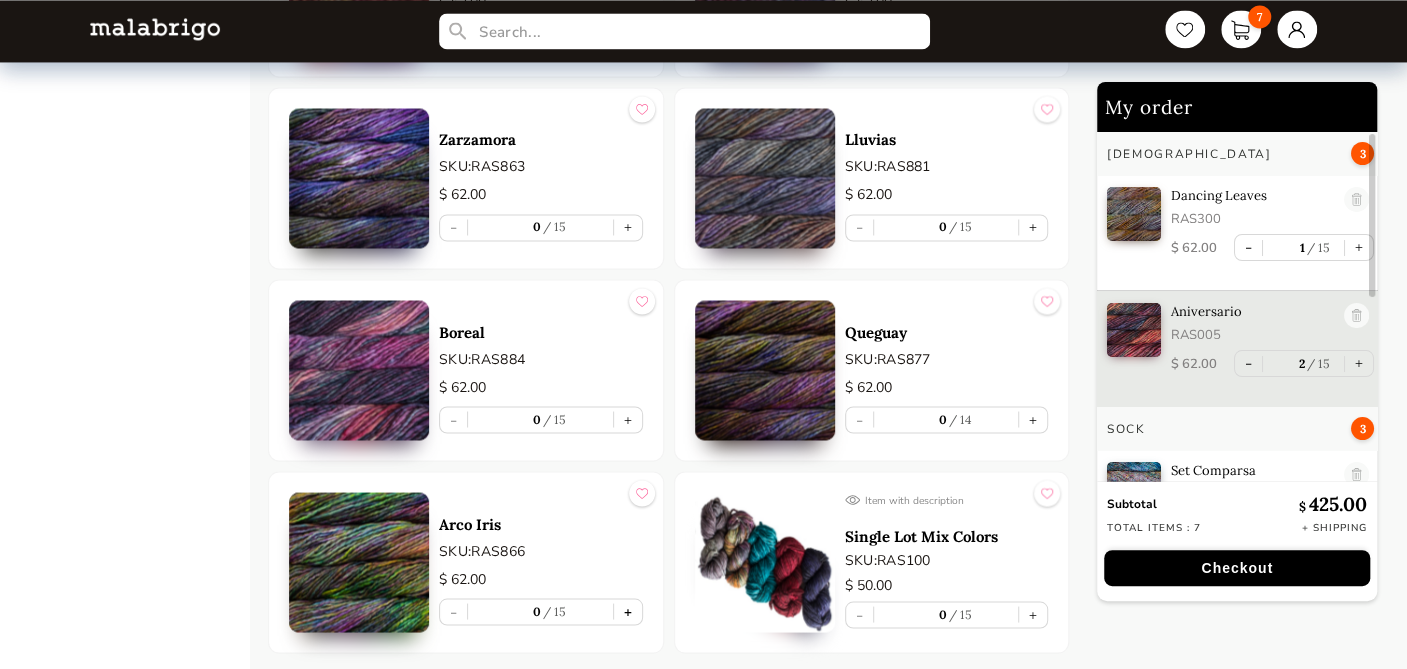 click on "+" at bounding box center (628, 611) 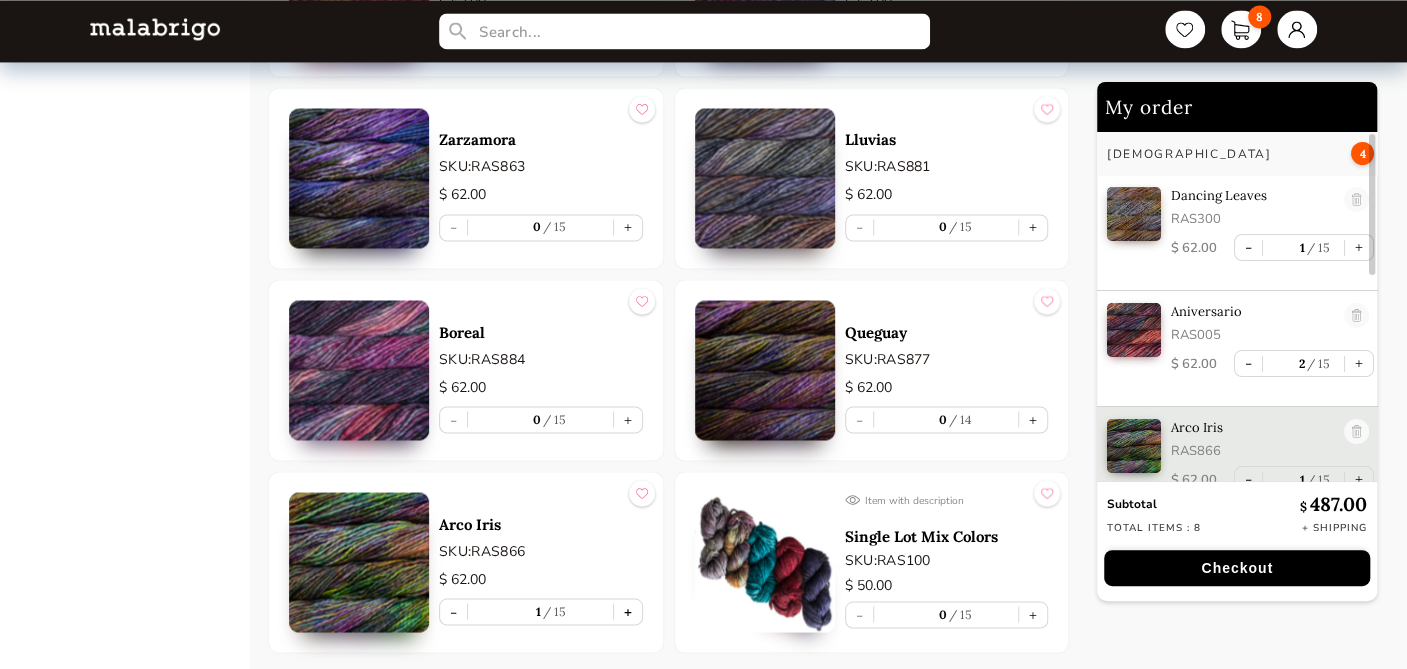scroll, scrollTop: 18, scrollLeft: 0, axis: vertical 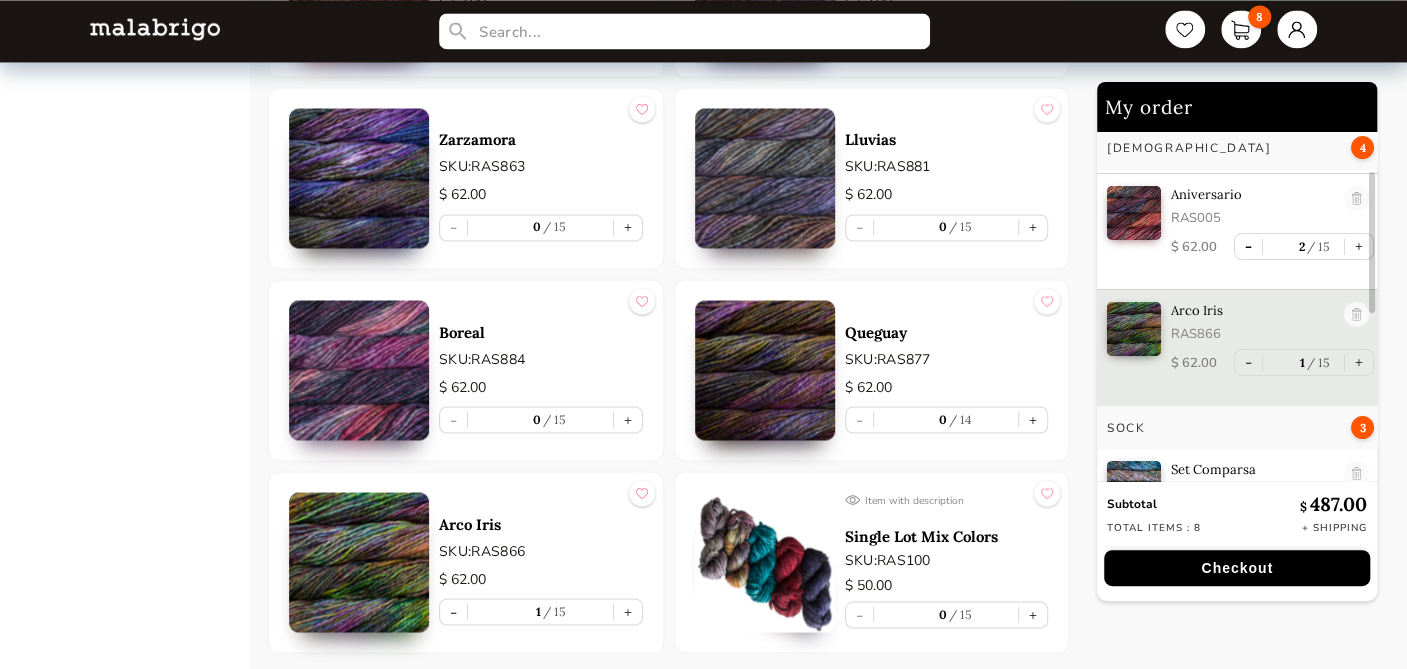 click on "-" at bounding box center [1248, 246] 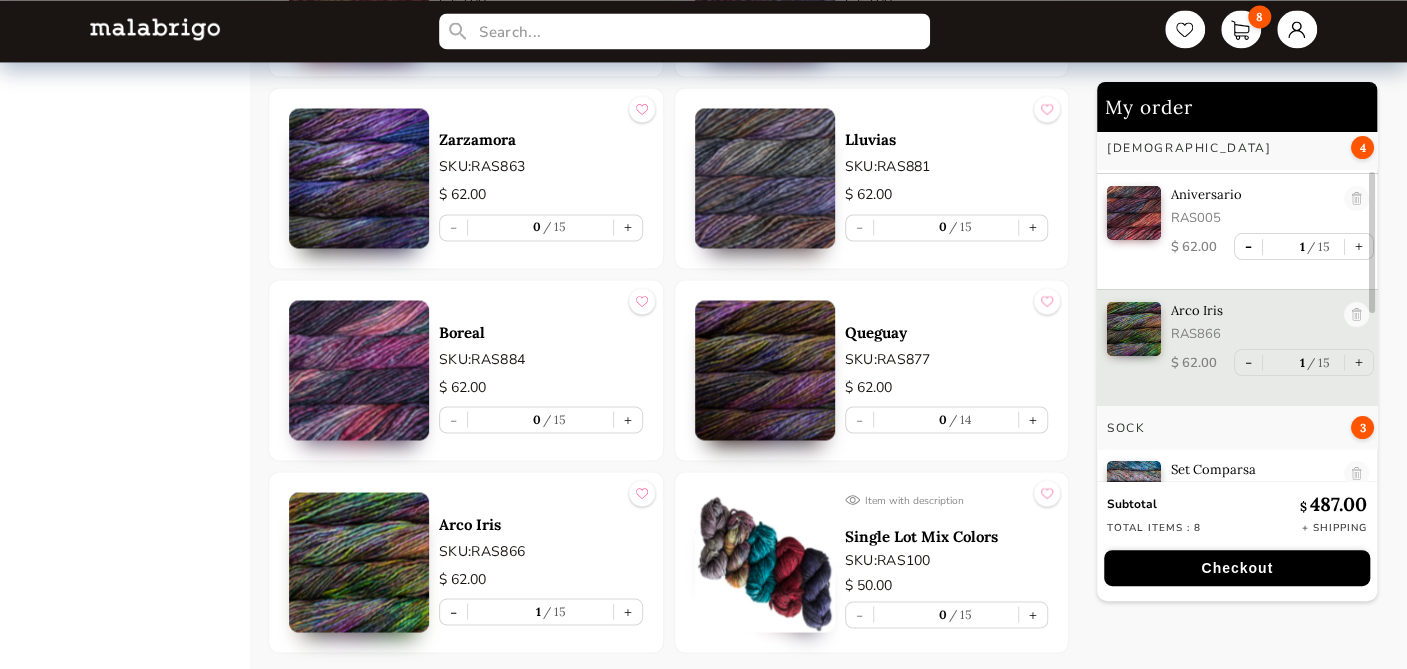 click on "-" at bounding box center [1248, 246] 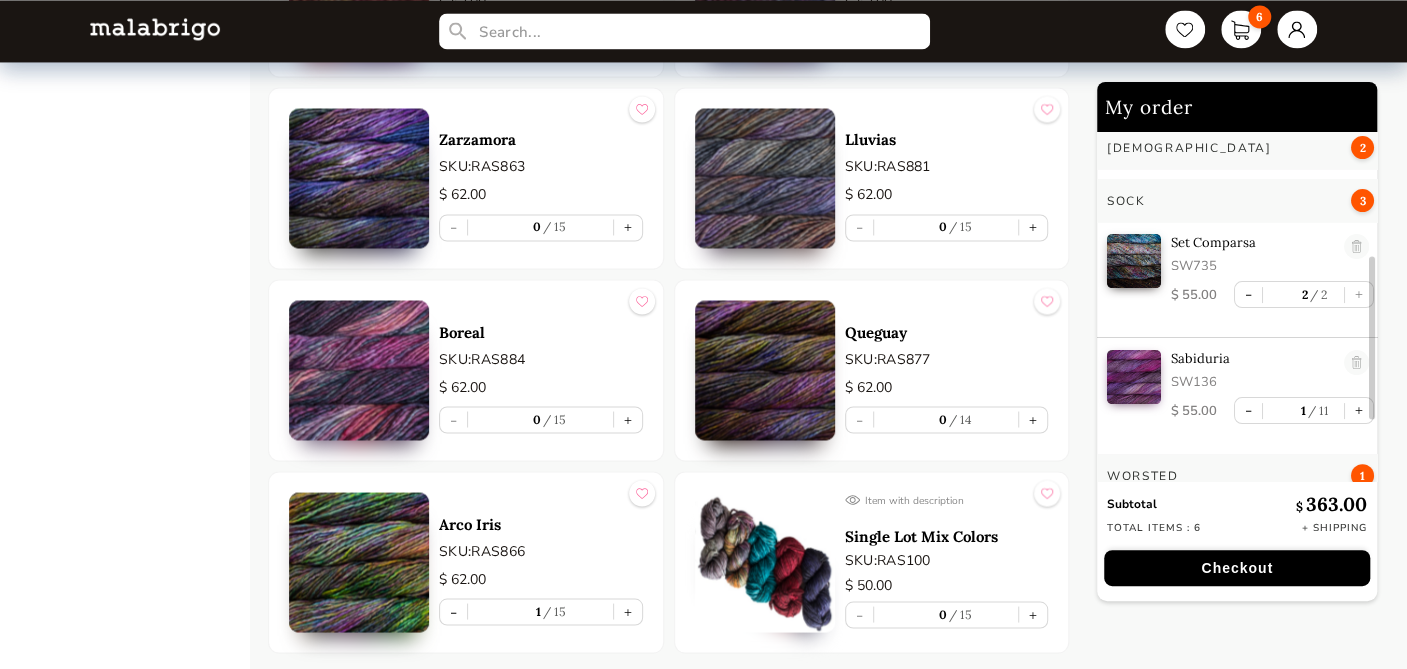 scroll, scrollTop: 333, scrollLeft: 0, axis: vertical 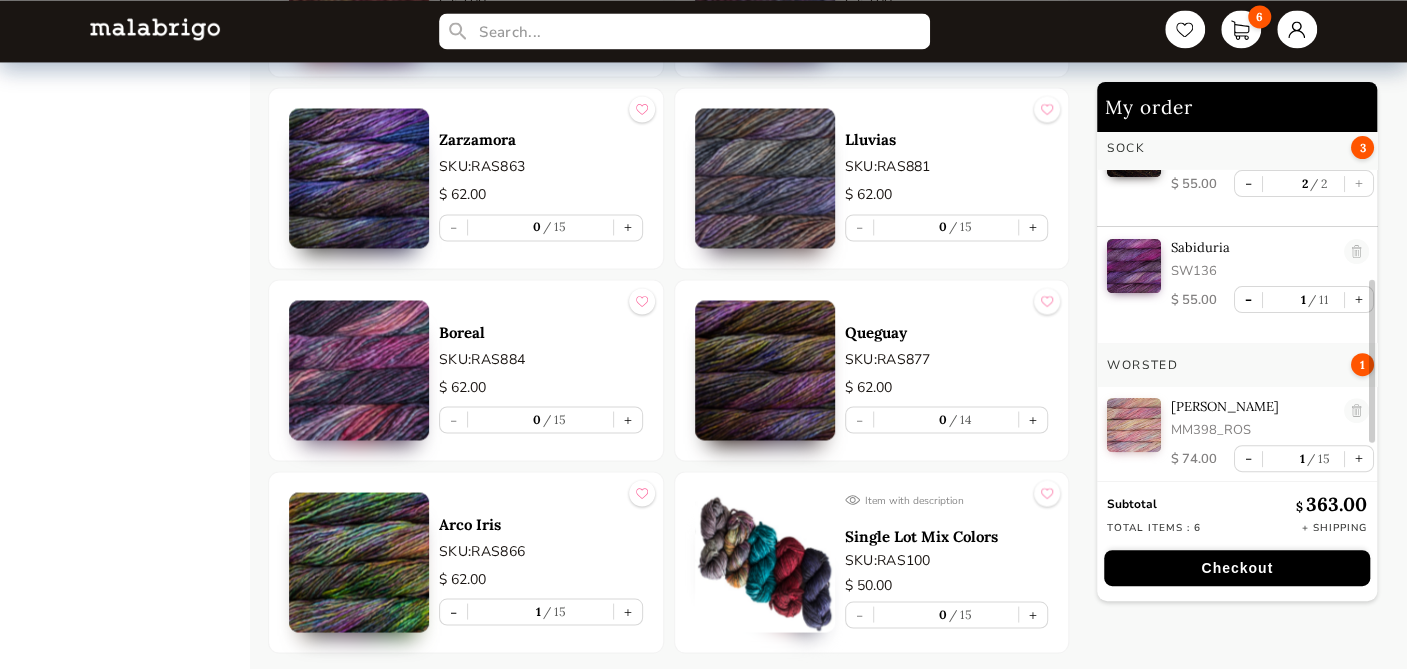 click on "-" at bounding box center (1248, 299) 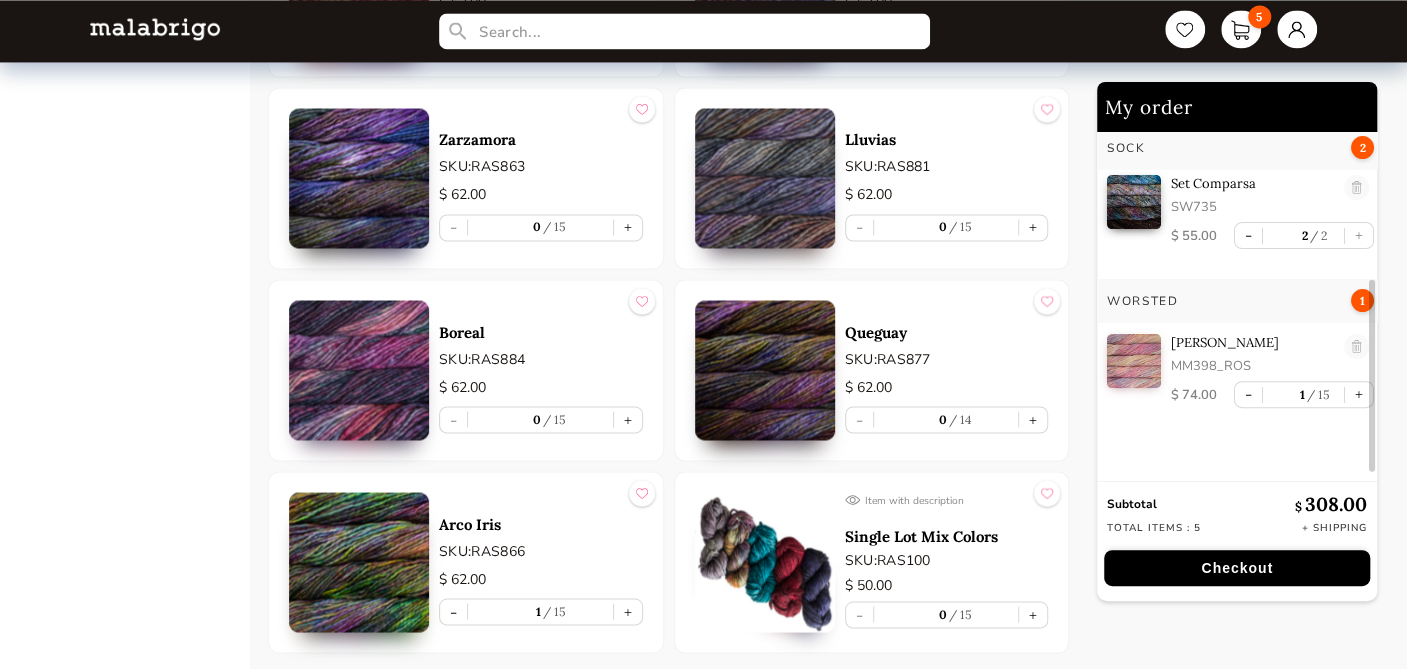 scroll, scrollTop: 281, scrollLeft: 0, axis: vertical 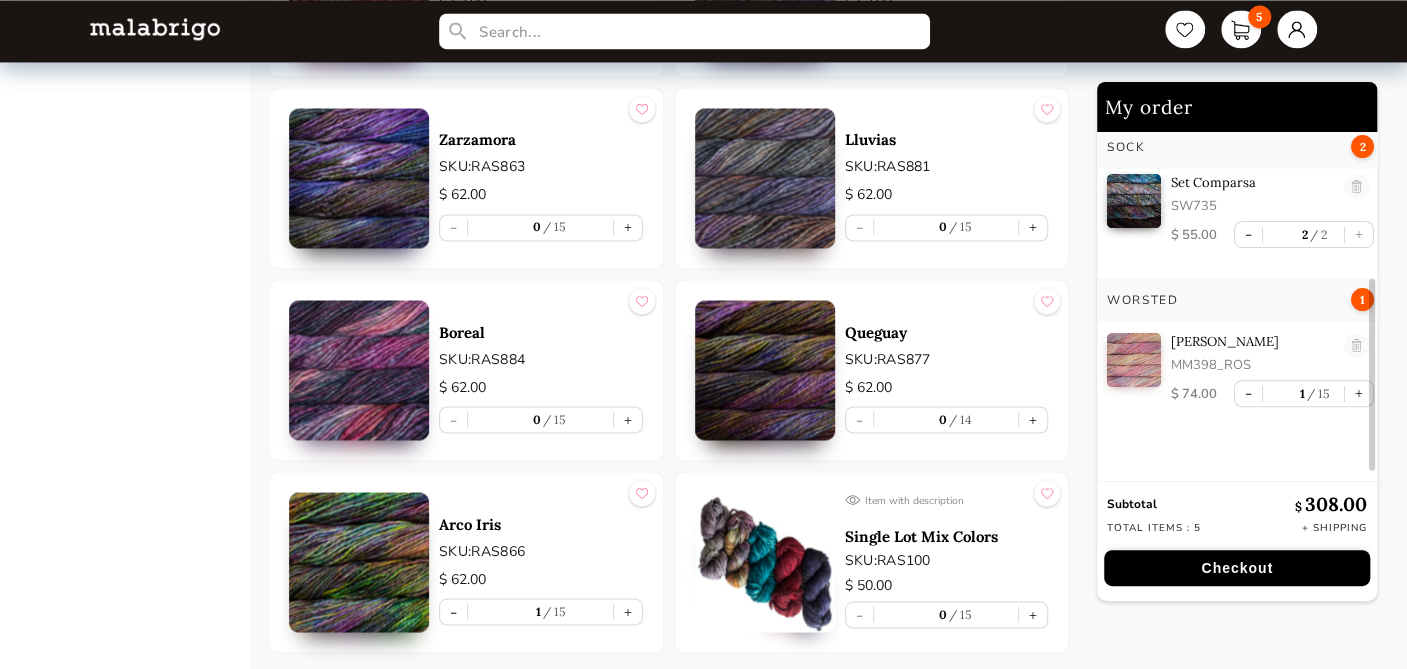 click on "Checkout" at bounding box center (1237, 568) 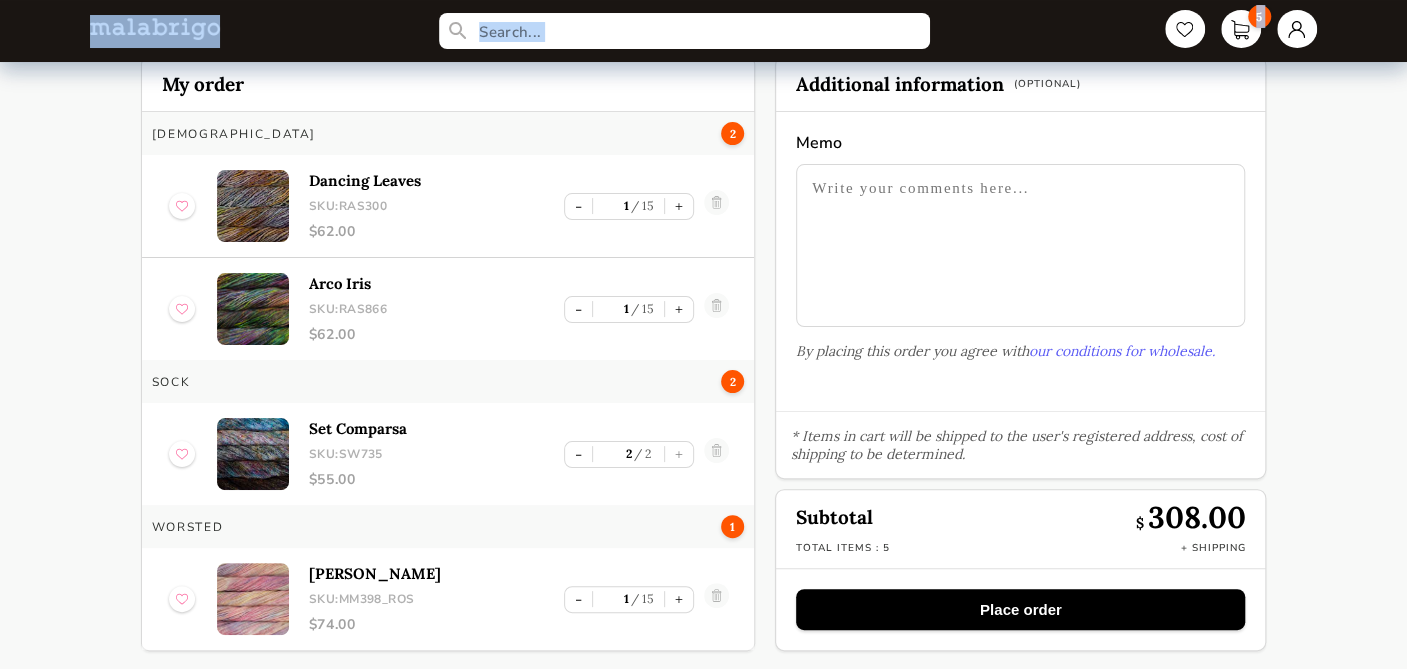 click on "Place order" at bounding box center [1020, 609] 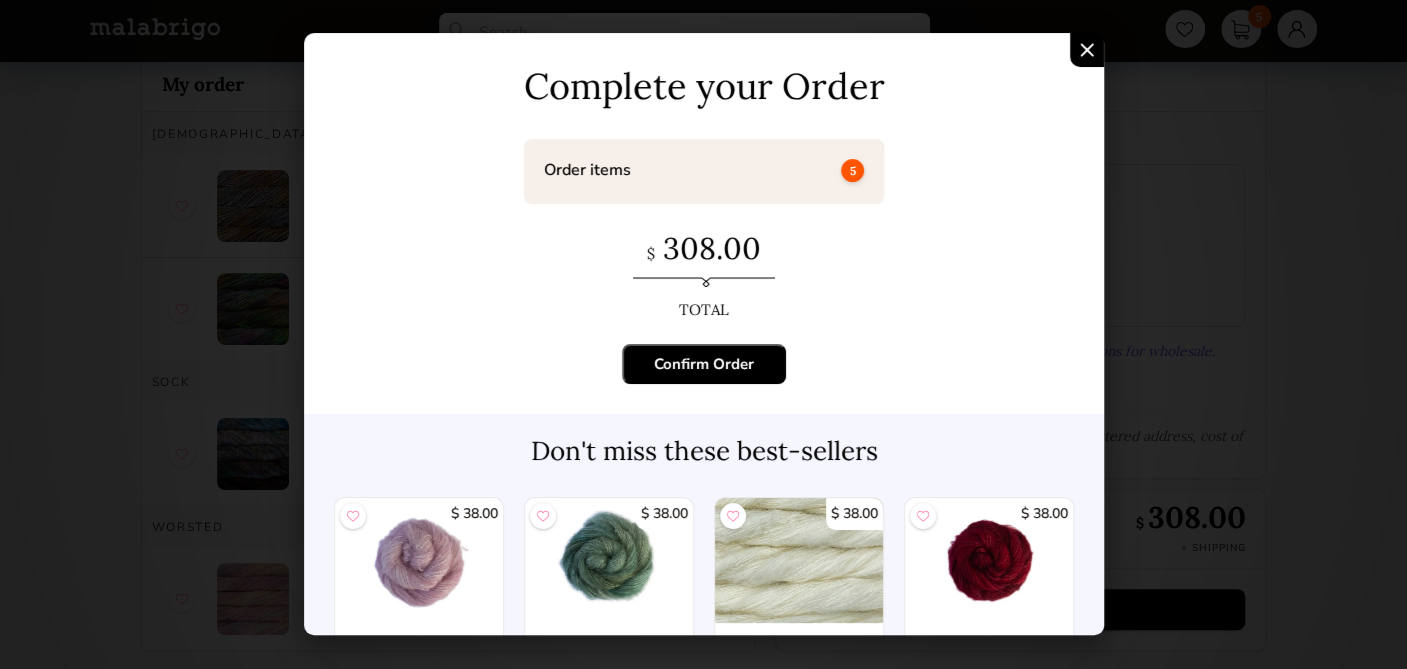 click on "Confirm Order" at bounding box center (704, 364) 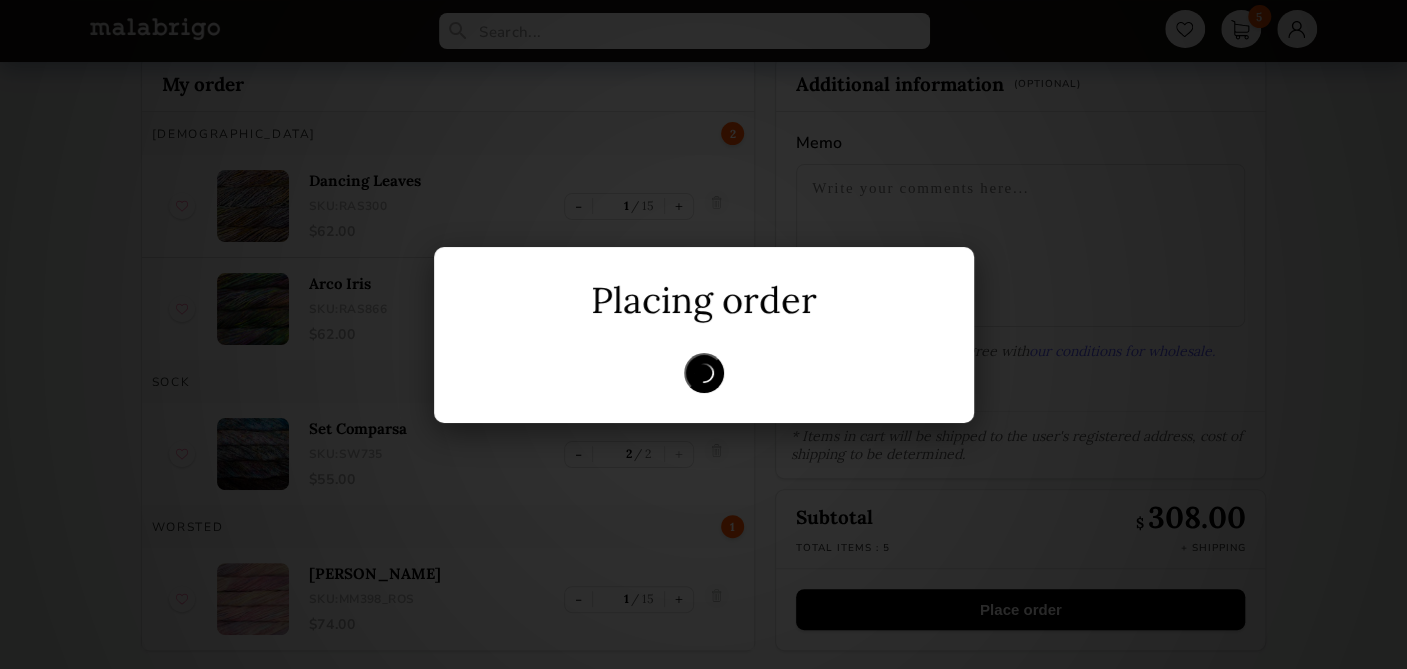 scroll, scrollTop: 0, scrollLeft: 0, axis: both 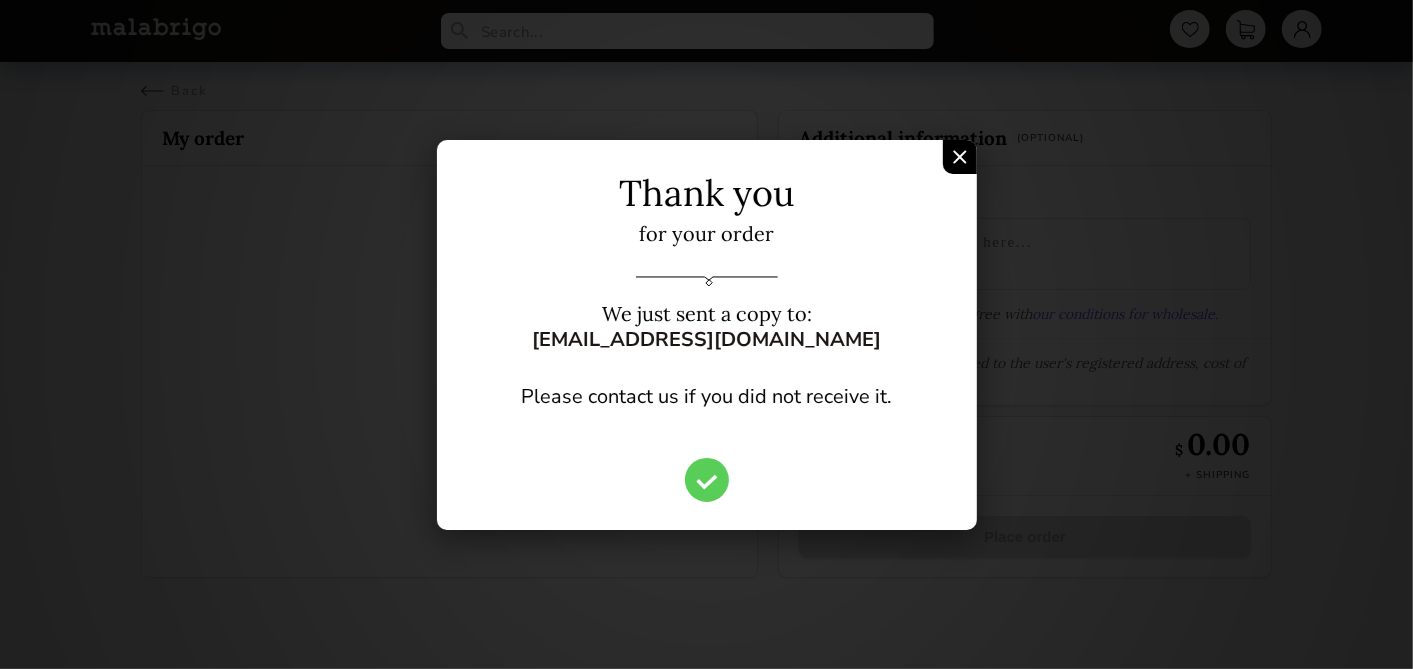click at bounding box center [960, 157] 